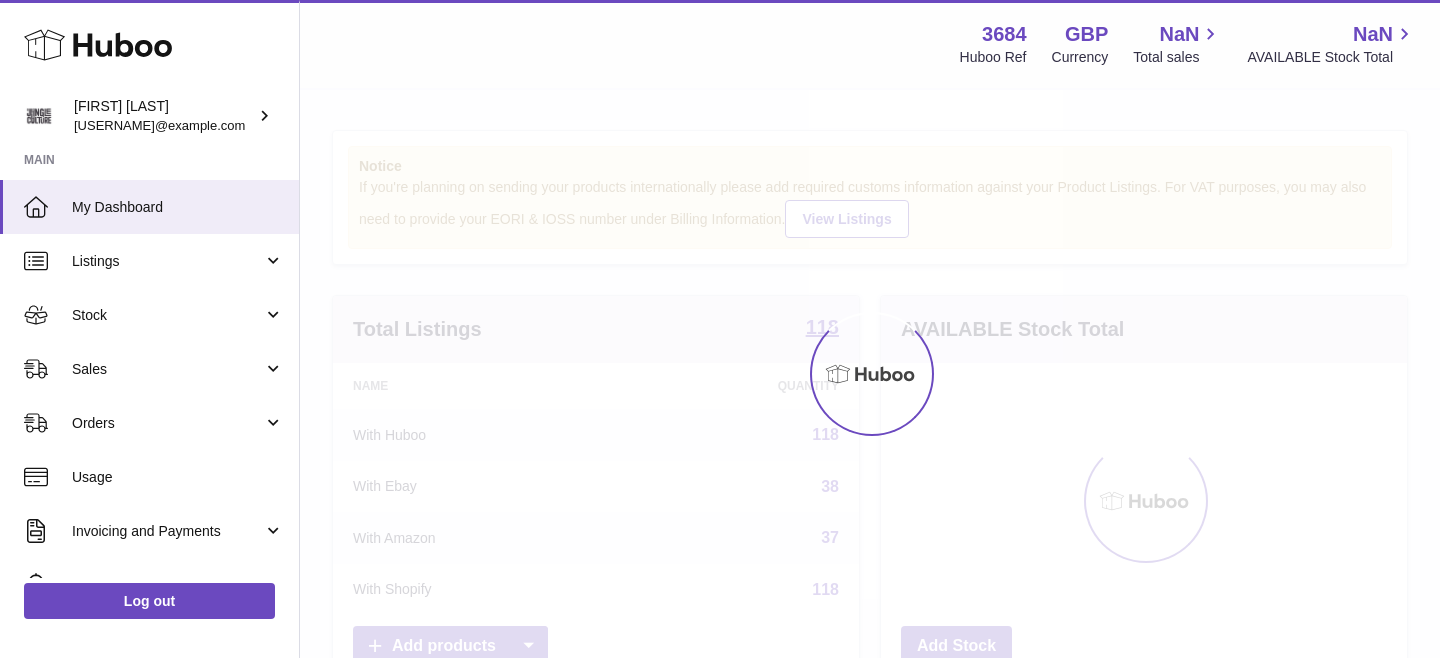 scroll, scrollTop: 0, scrollLeft: 0, axis: both 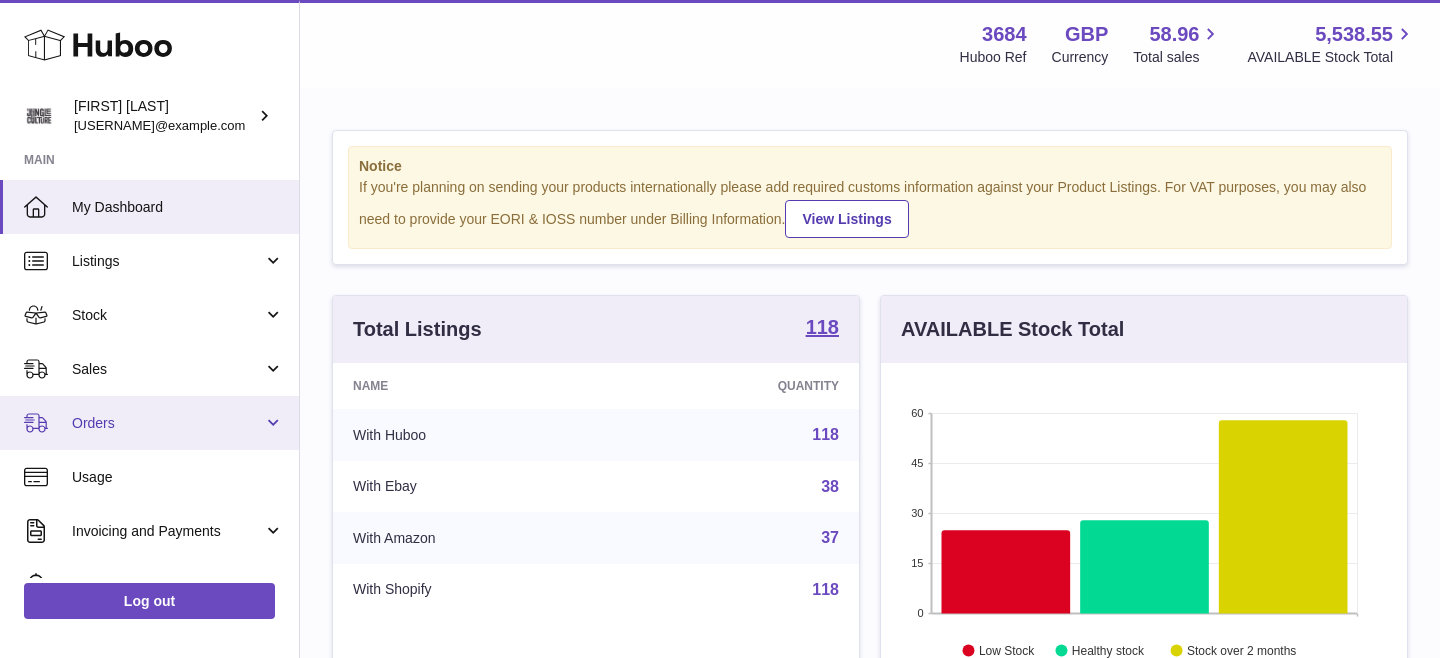 click on "Orders" at bounding box center (149, 423) 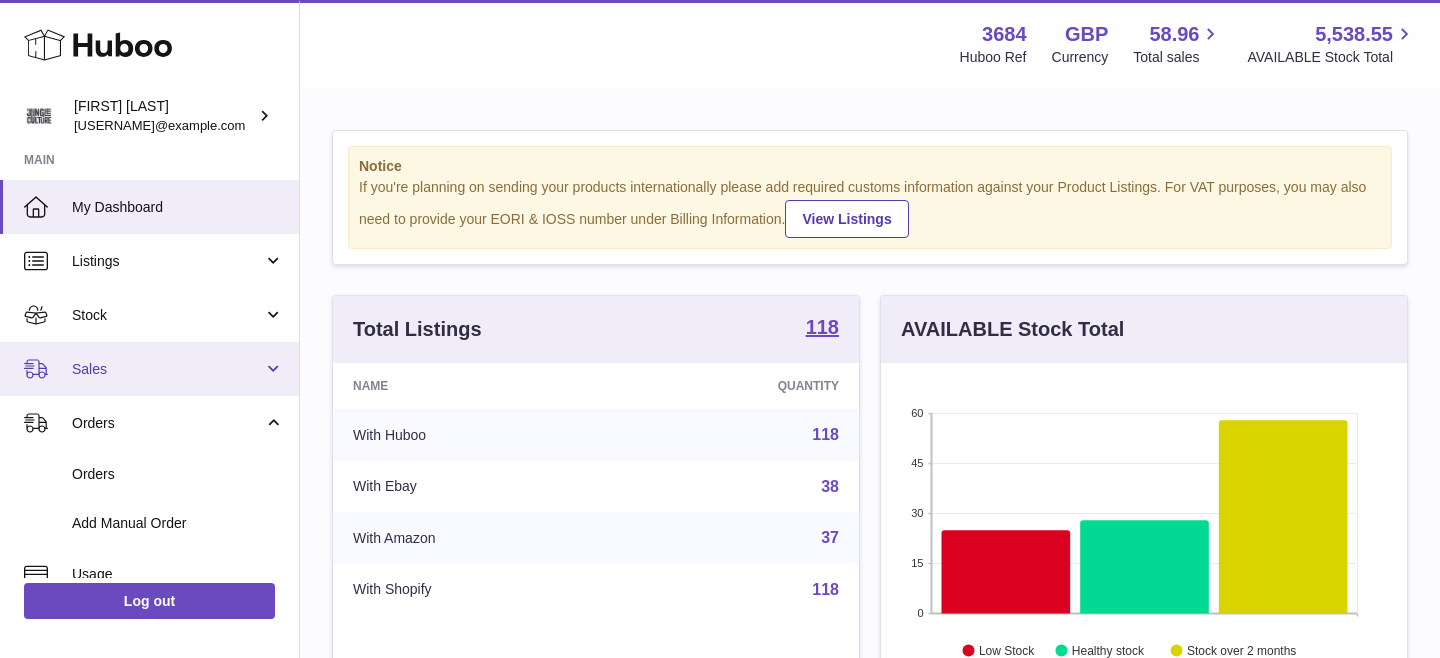 click on "Sales" at bounding box center (167, 369) 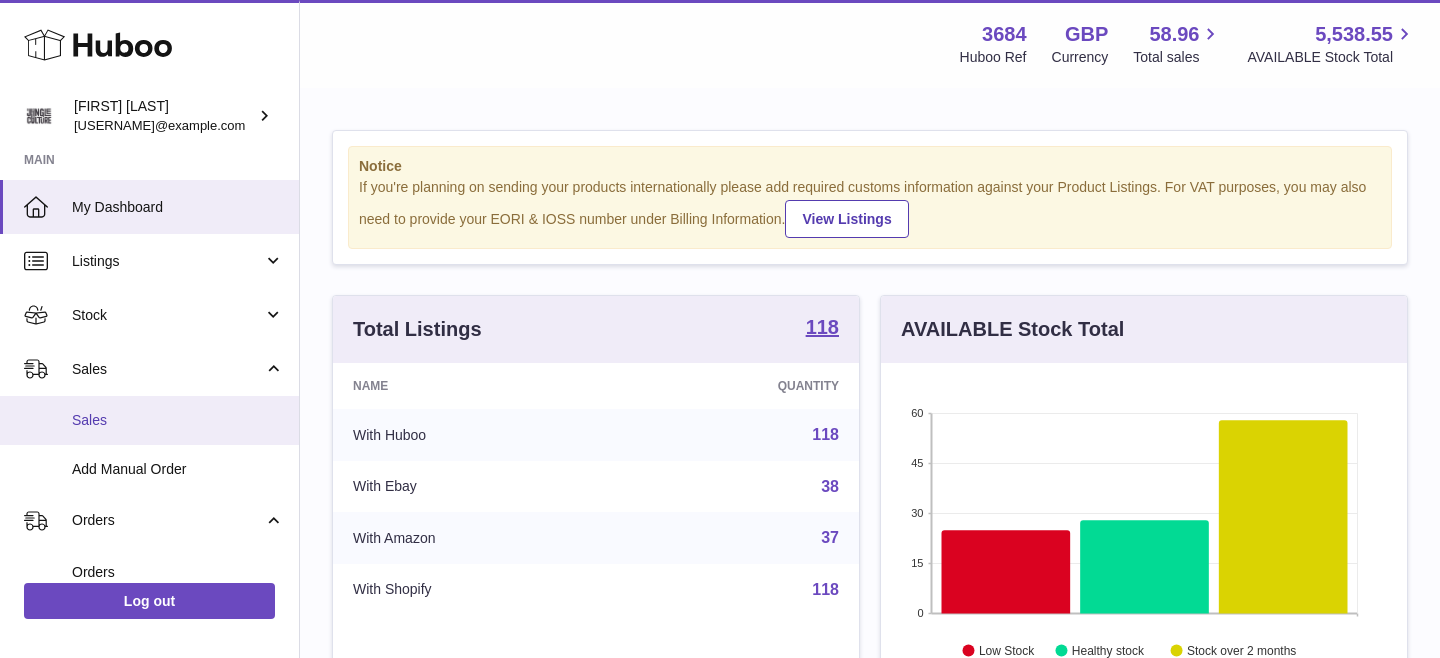 click on "Sales" at bounding box center (149, 420) 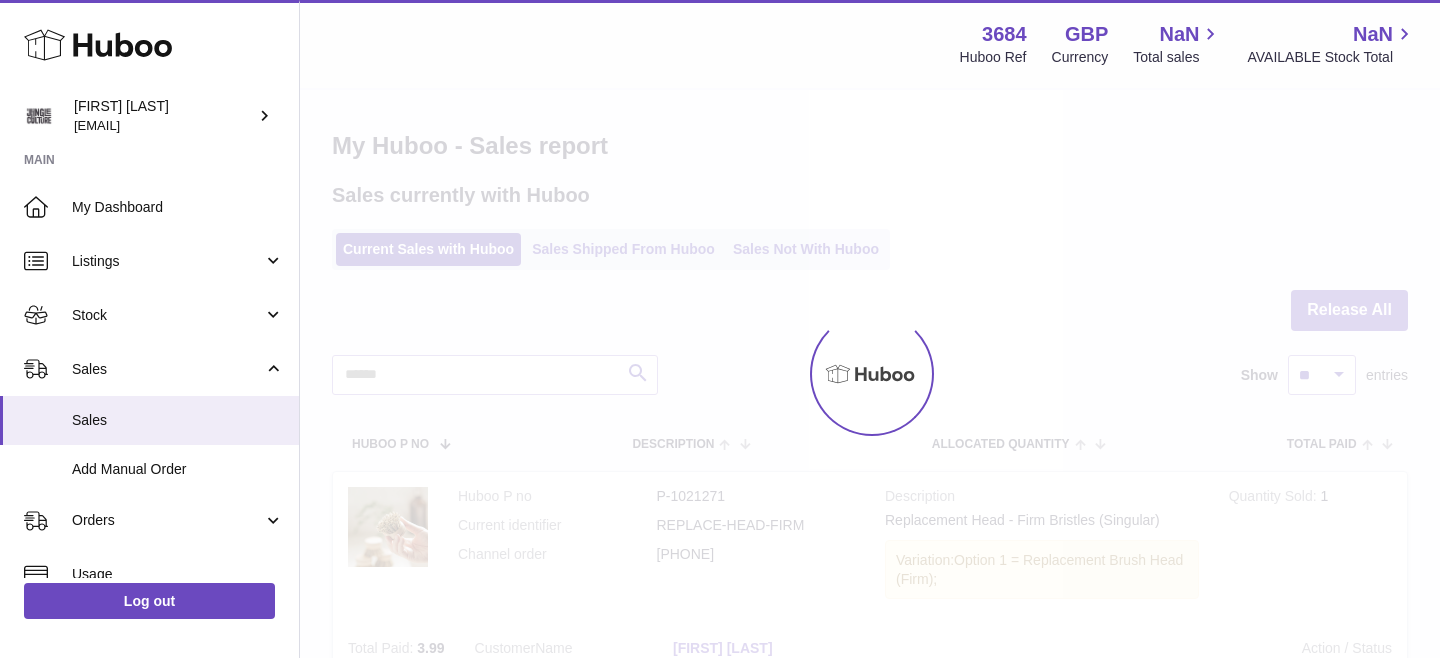 scroll, scrollTop: 0, scrollLeft: 0, axis: both 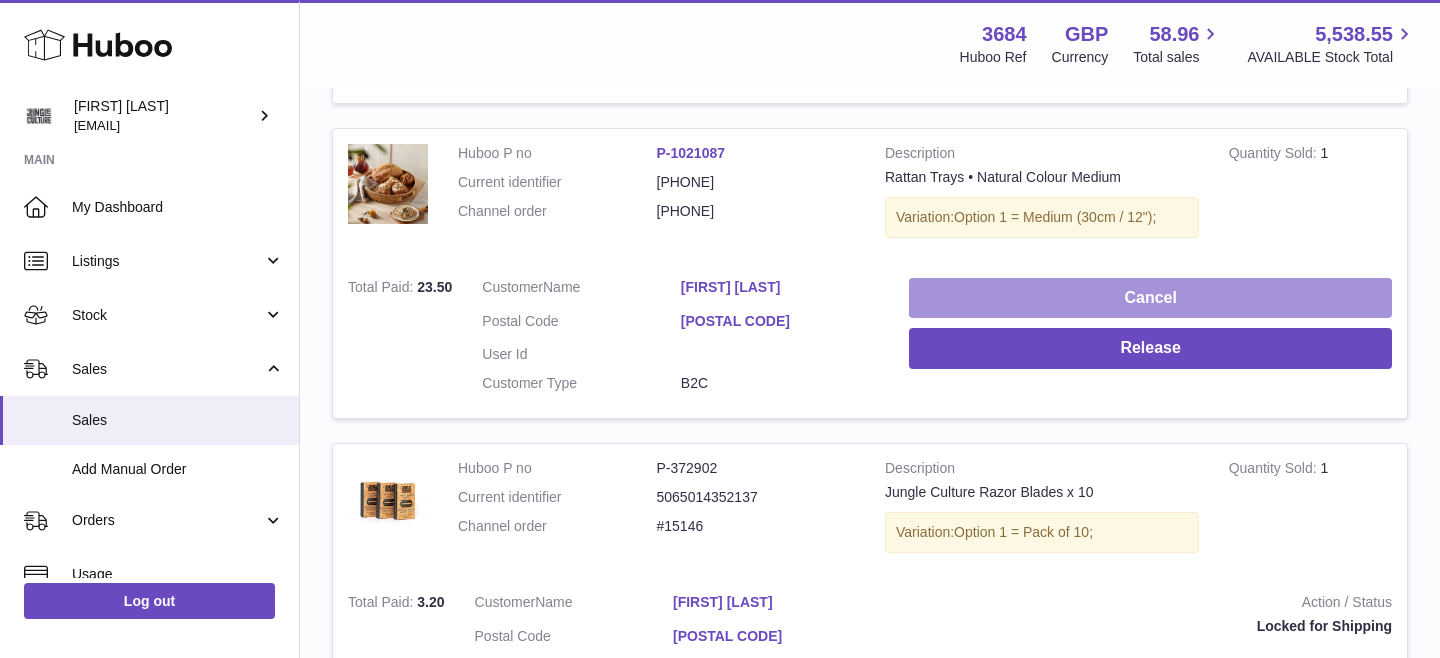 click on "Cancel" at bounding box center (1150, 298) 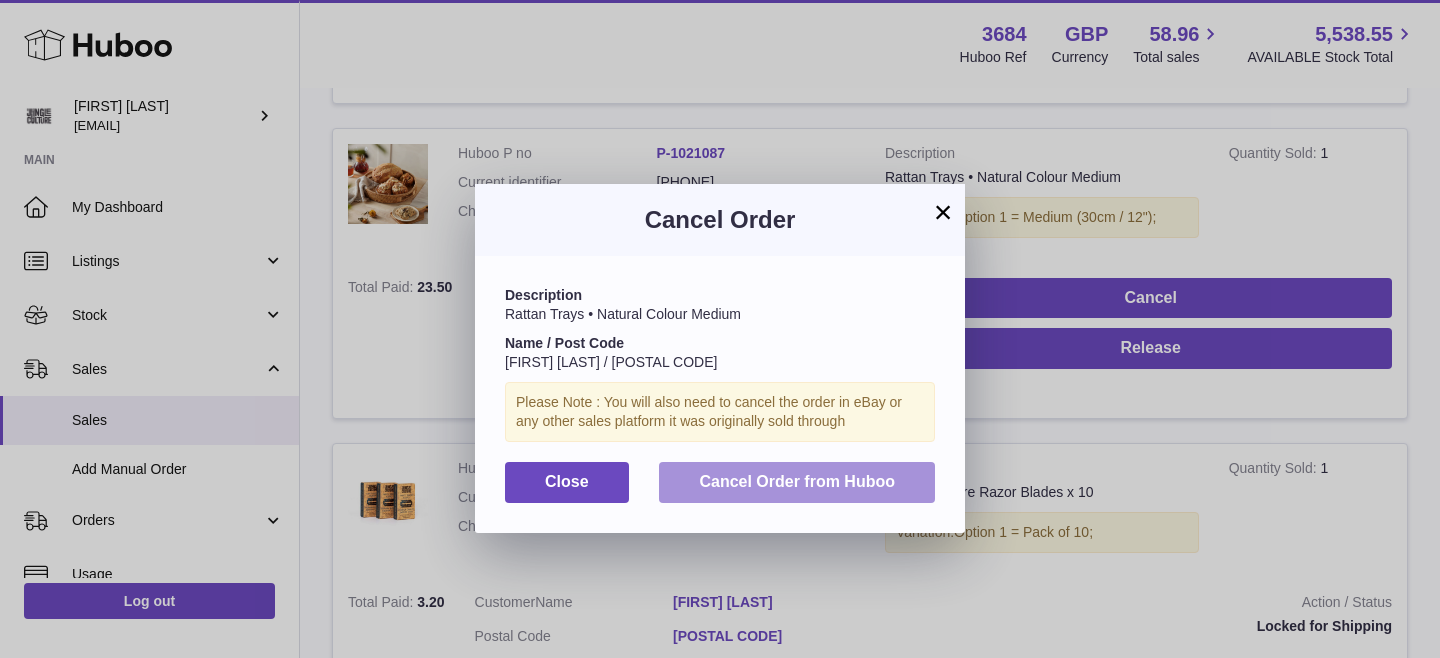 click on "Cancel Order from Huboo" at bounding box center (797, 481) 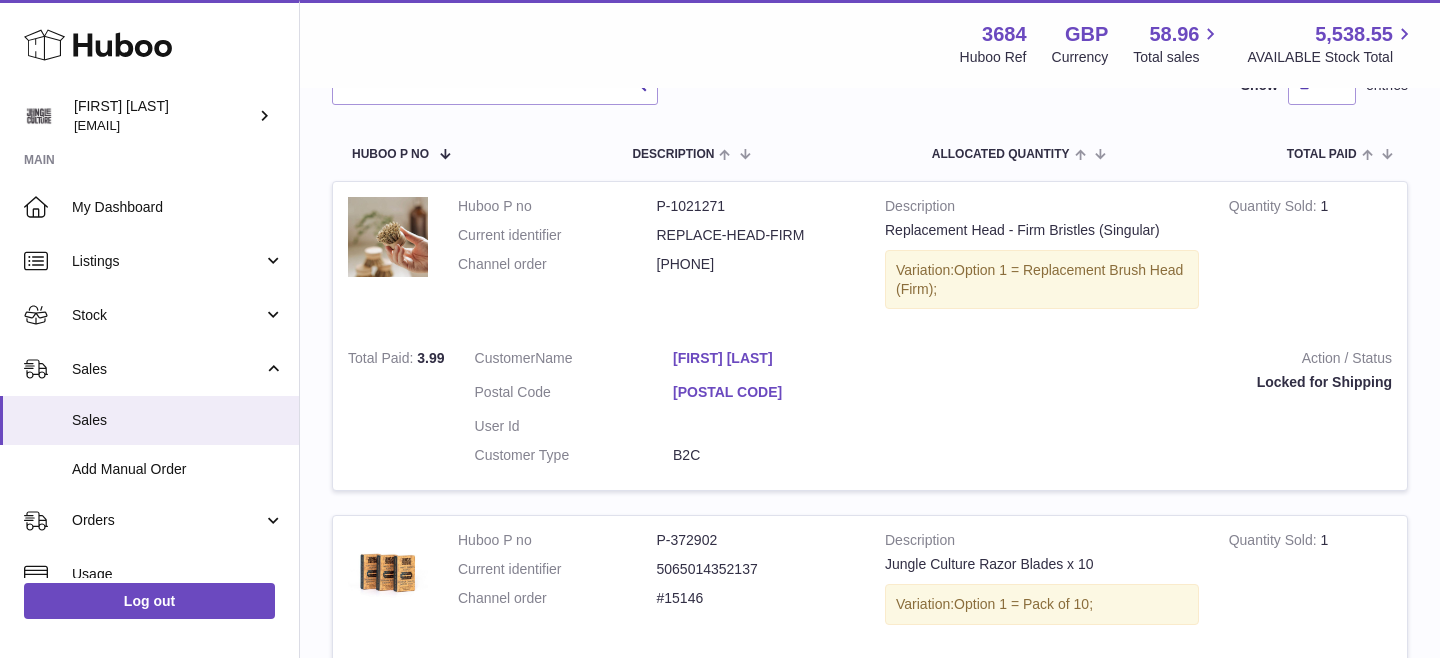 scroll, scrollTop: 0, scrollLeft: 0, axis: both 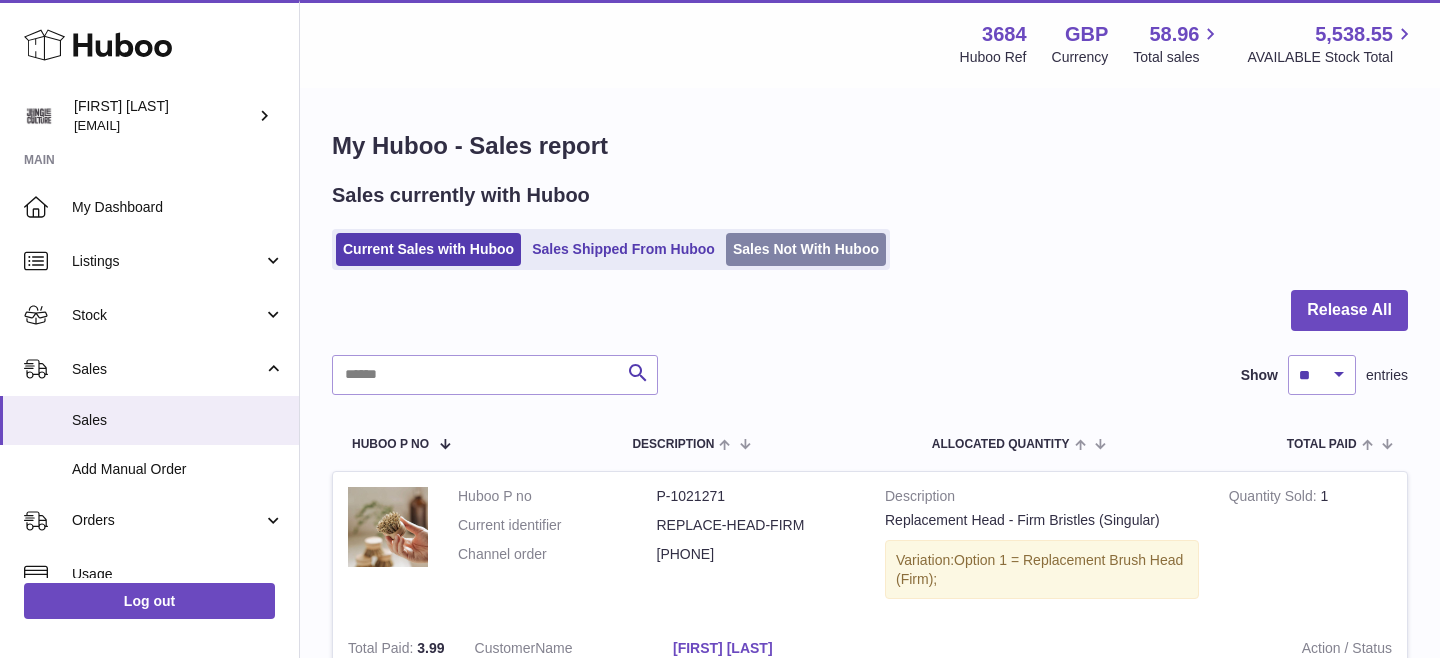 click on "Sales Not With Huboo" at bounding box center [806, 249] 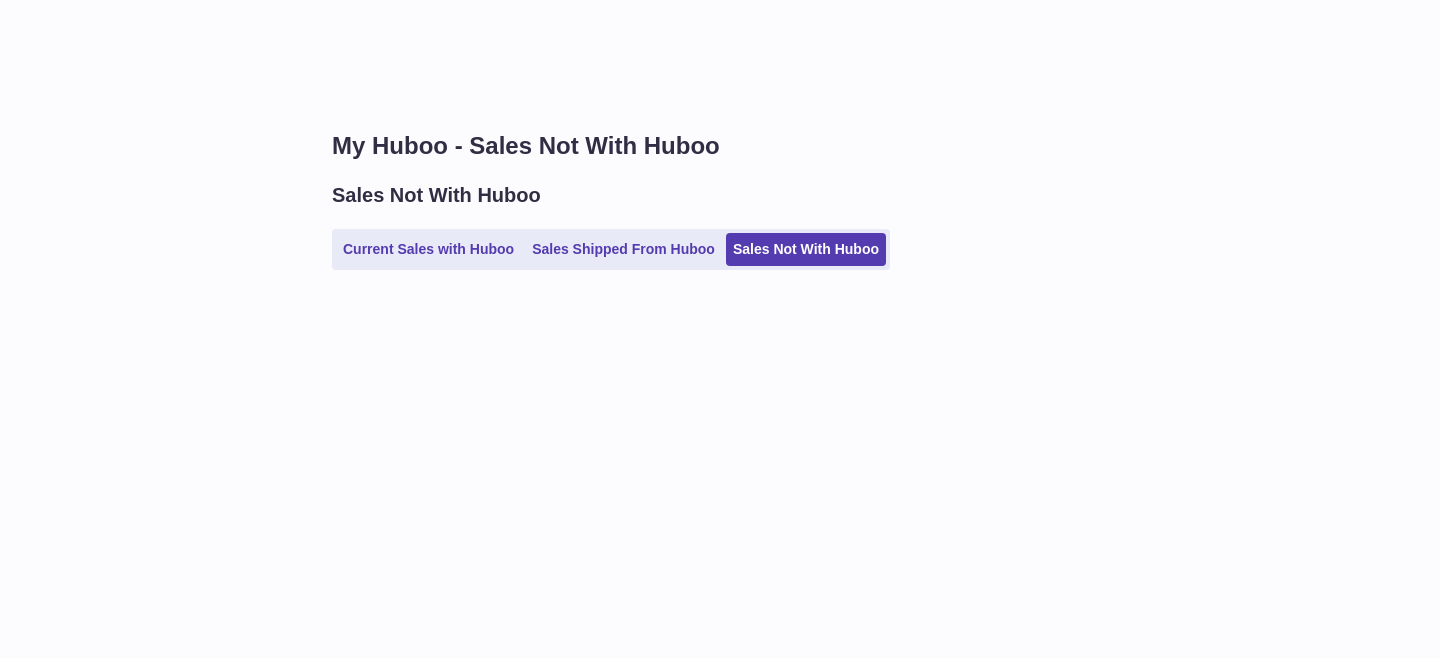 scroll, scrollTop: 0, scrollLeft: 0, axis: both 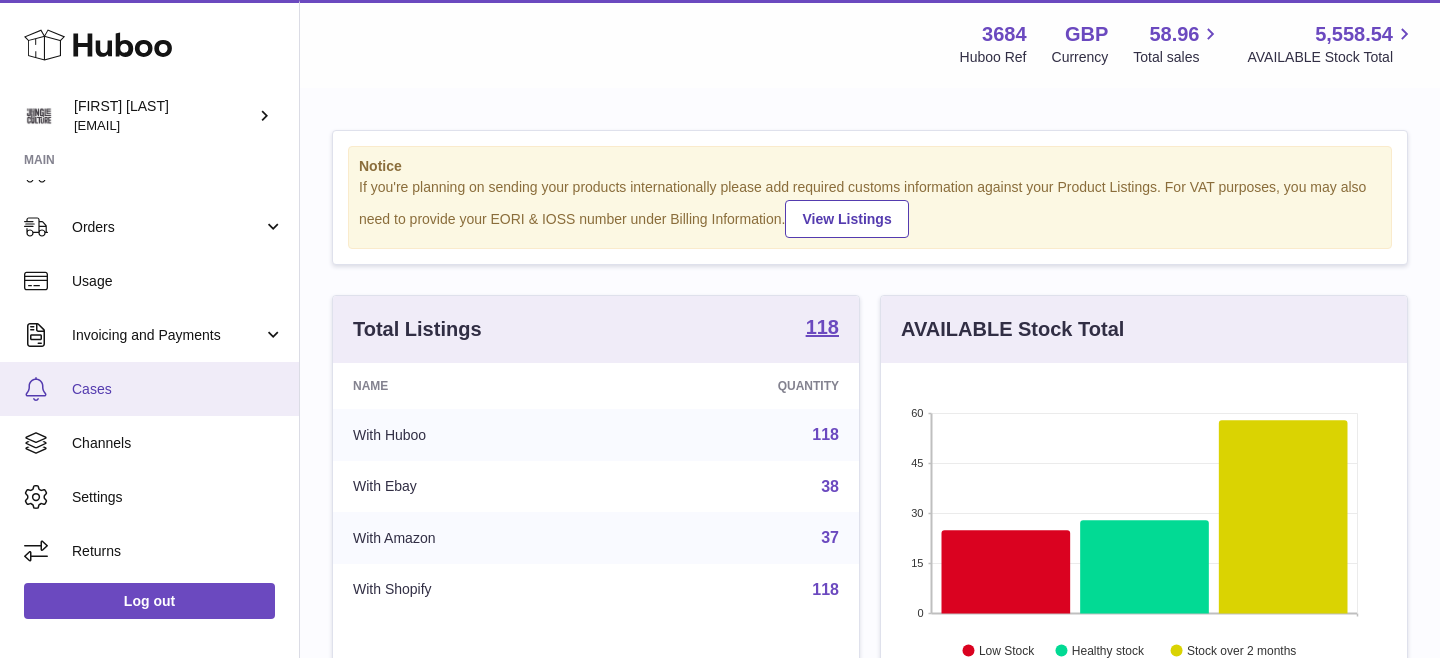 click on "Cases" at bounding box center (178, 389) 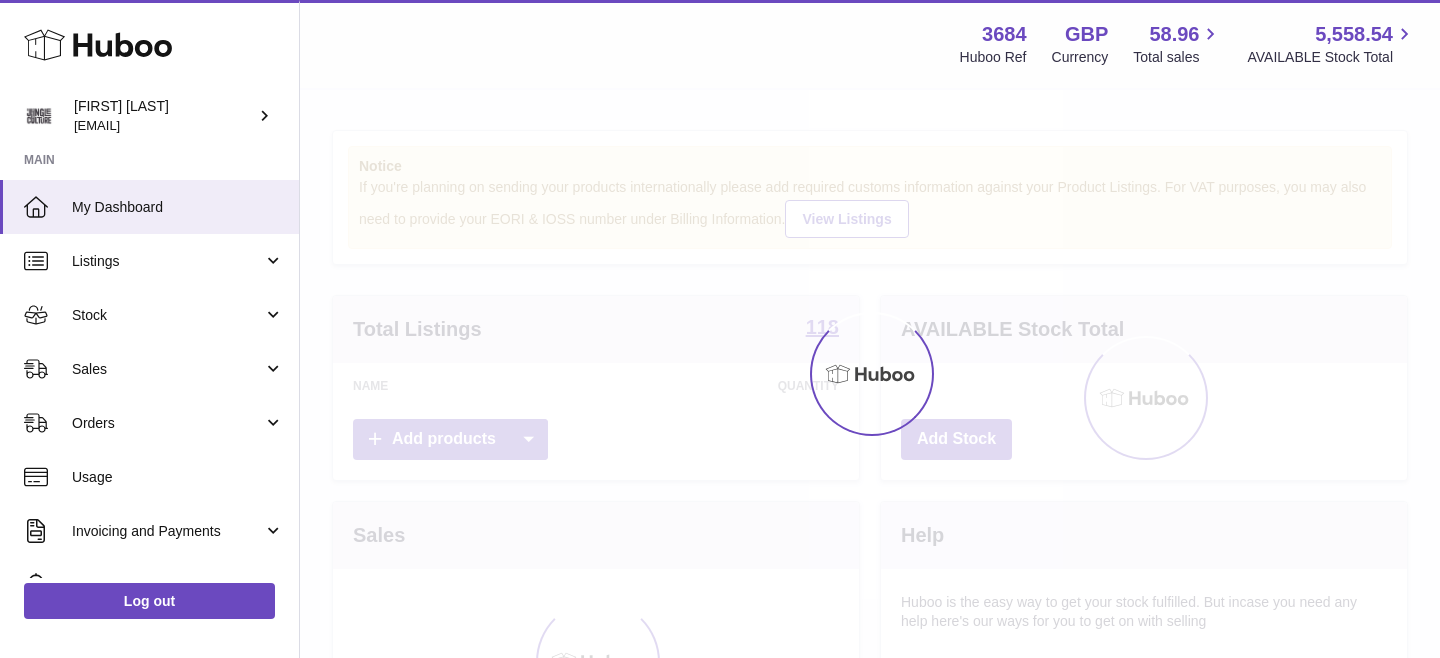 scroll, scrollTop: 0, scrollLeft: 0, axis: both 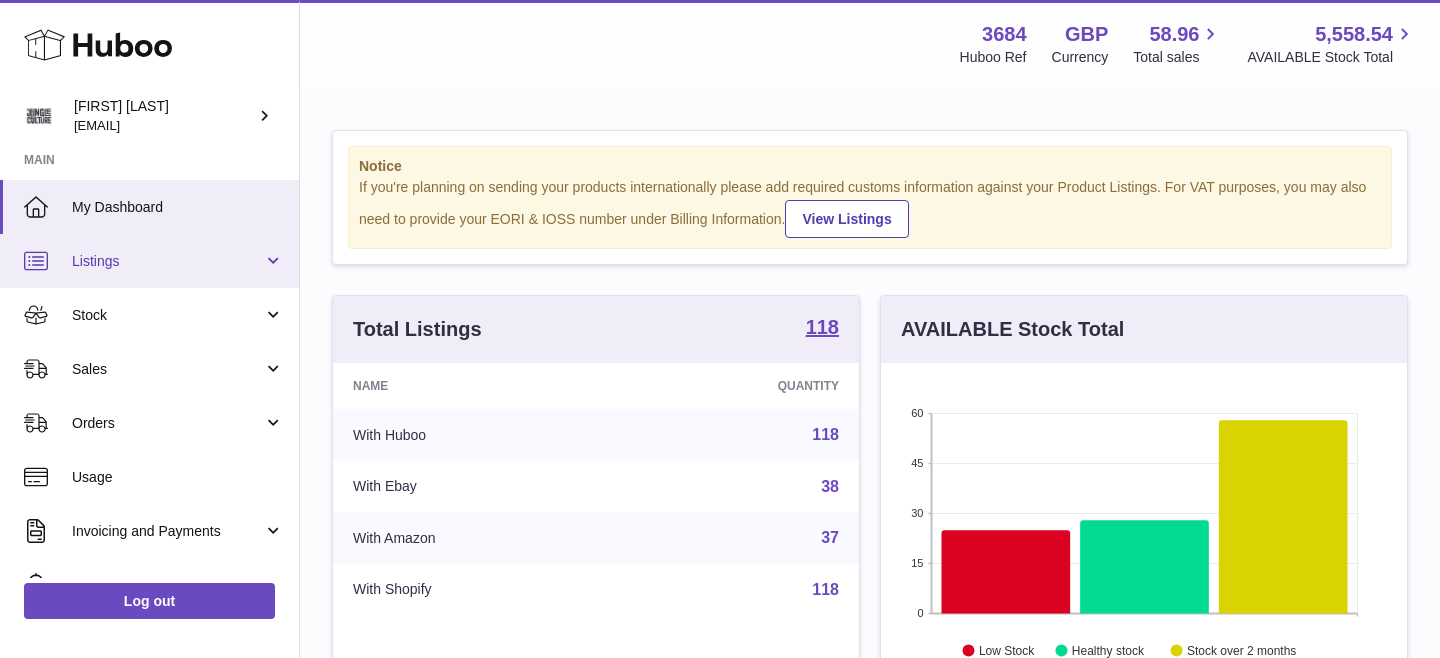 click on "Listings" at bounding box center (167, 261) 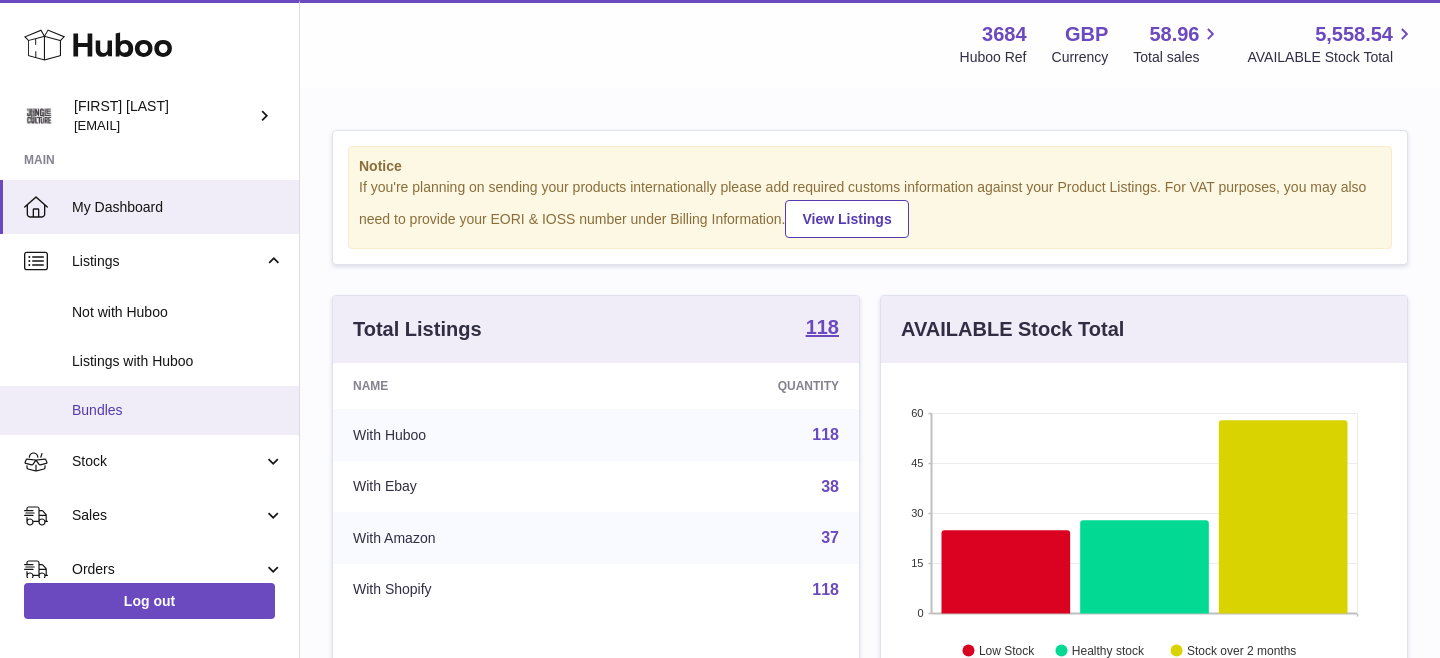 click on "Bundles" at bounding box center [178, 410] 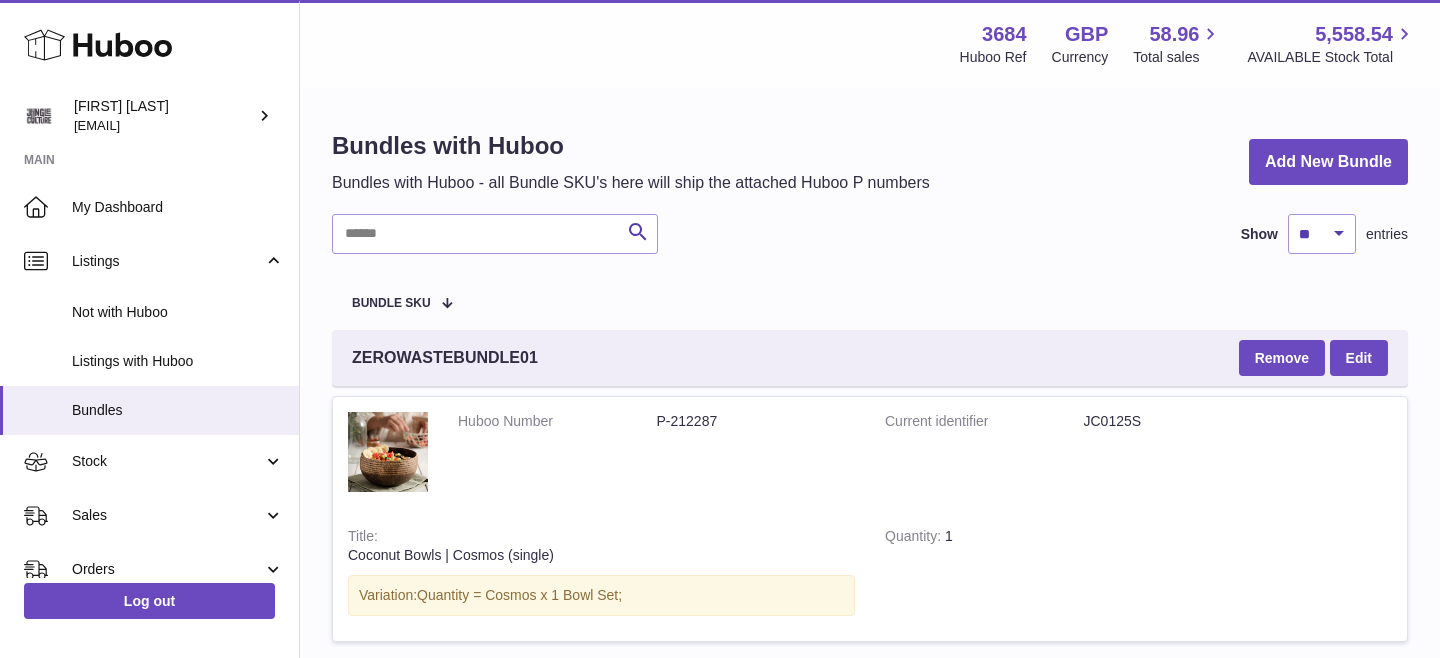 scroll, scrollTop: 0, scrollLeft: 0, axis: both 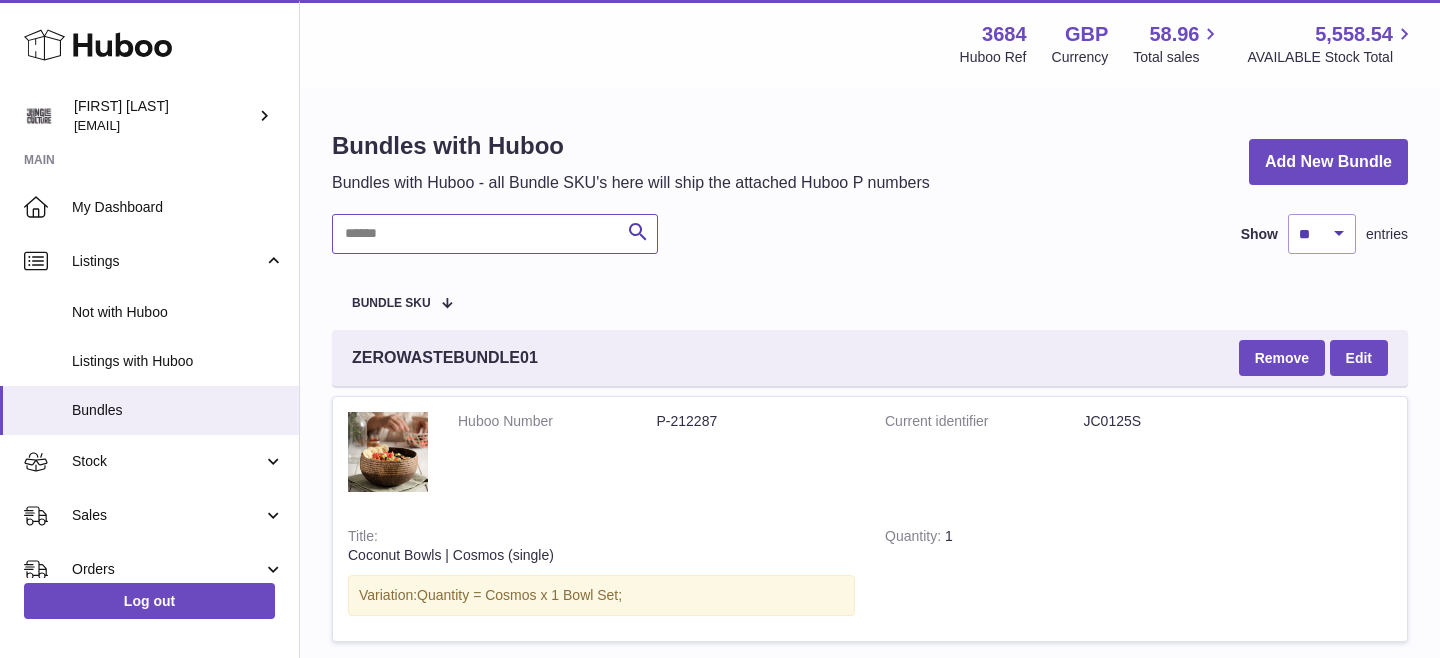 click at bounding box center [495, 234] 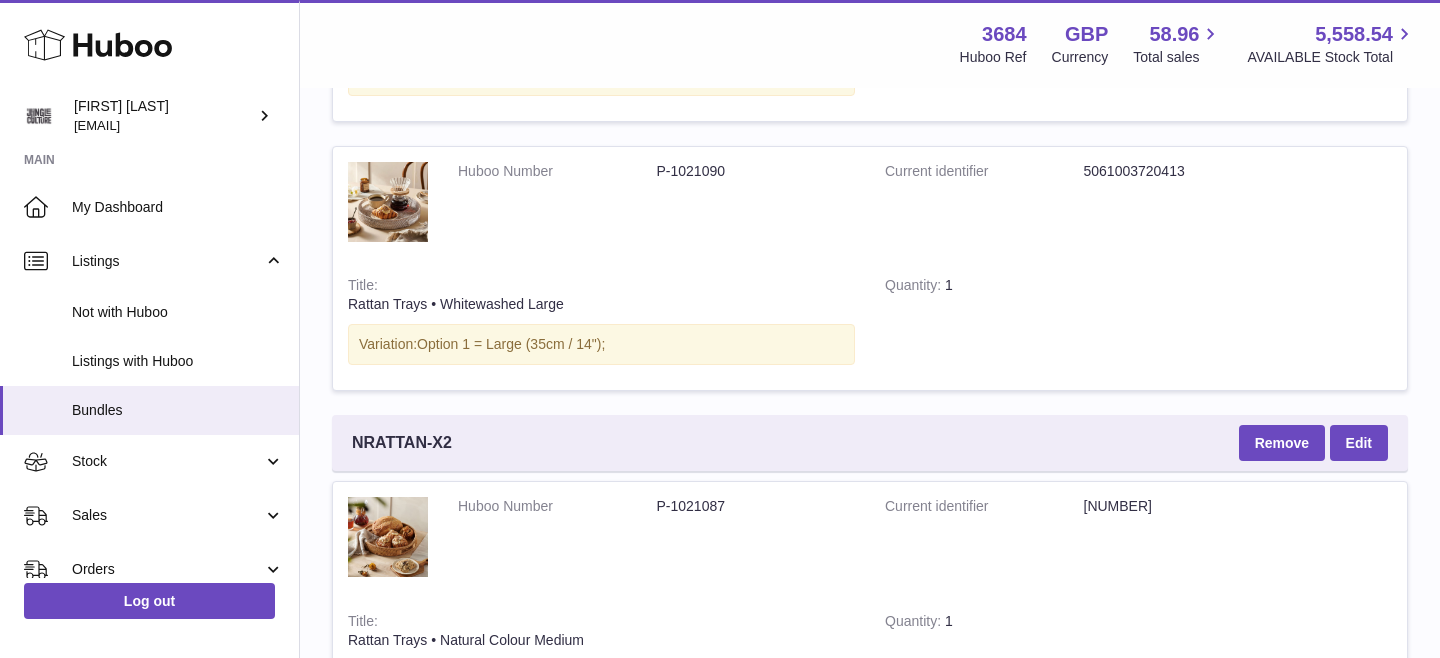 scroll, scrollTop: 611, scrollLeft: 0, axis: vertical 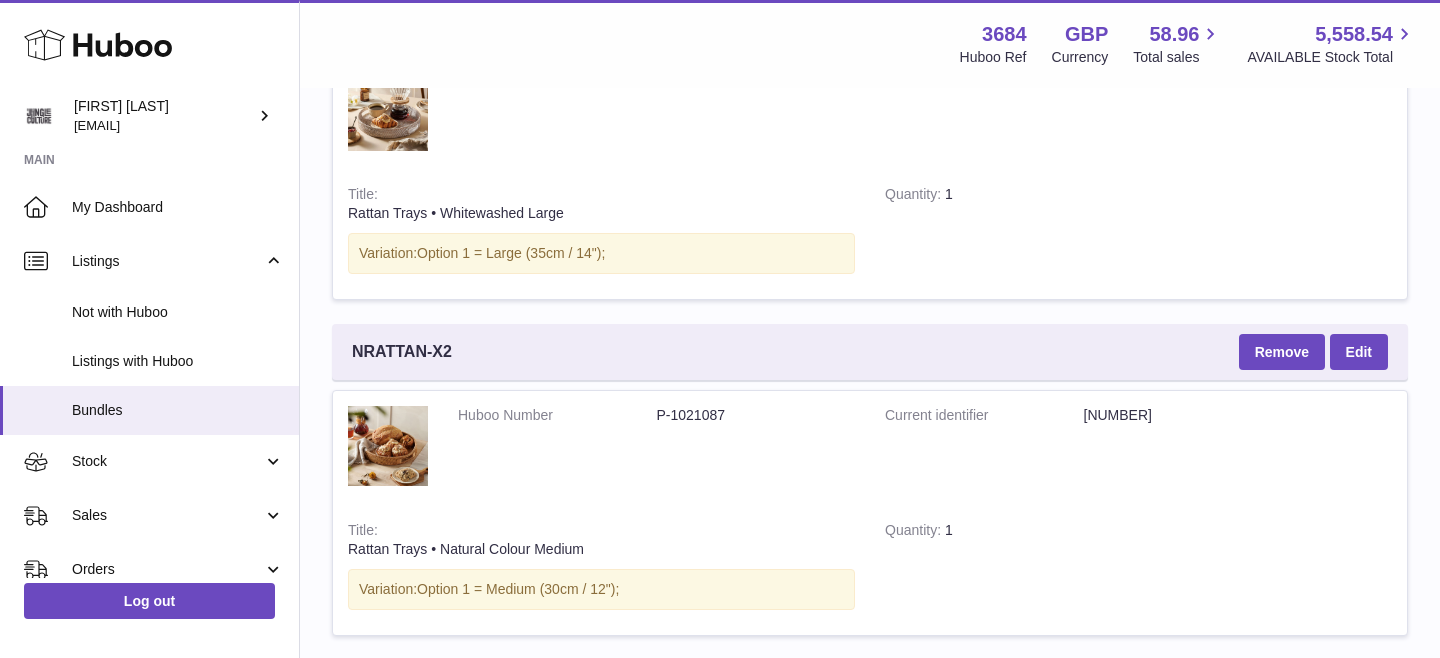 type on "****" 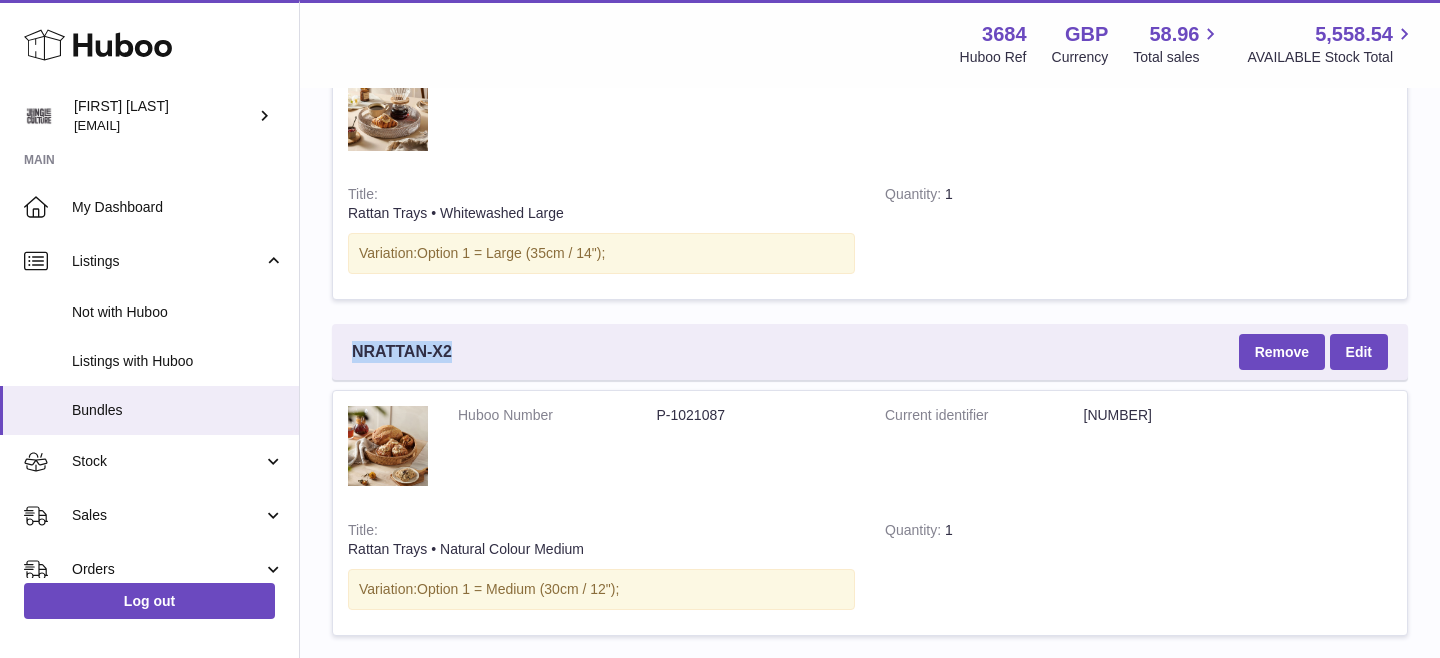 drag, startPoint x: 460, startPoint y: 350, endPoint x: 347, endPoint y: 342, distance: 113.28283 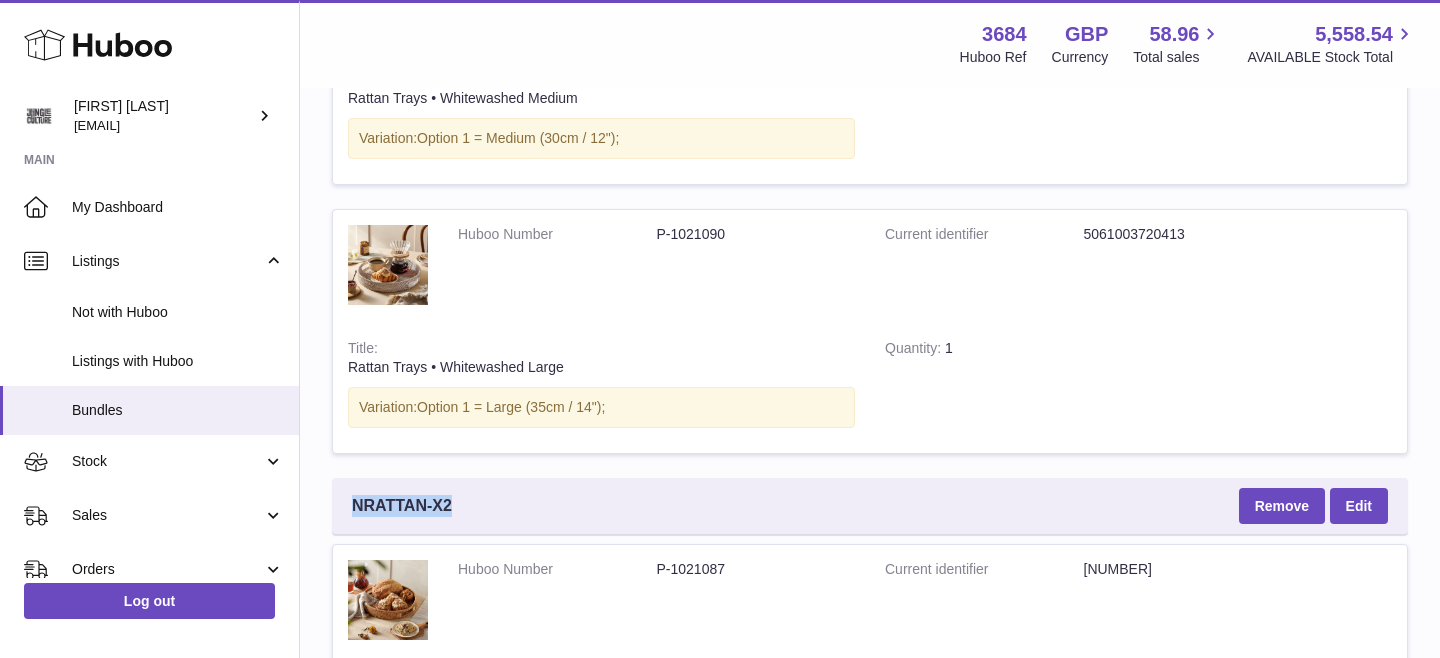 scroll, scrollTop: 449, scrollLeft: 0, axis: vertical 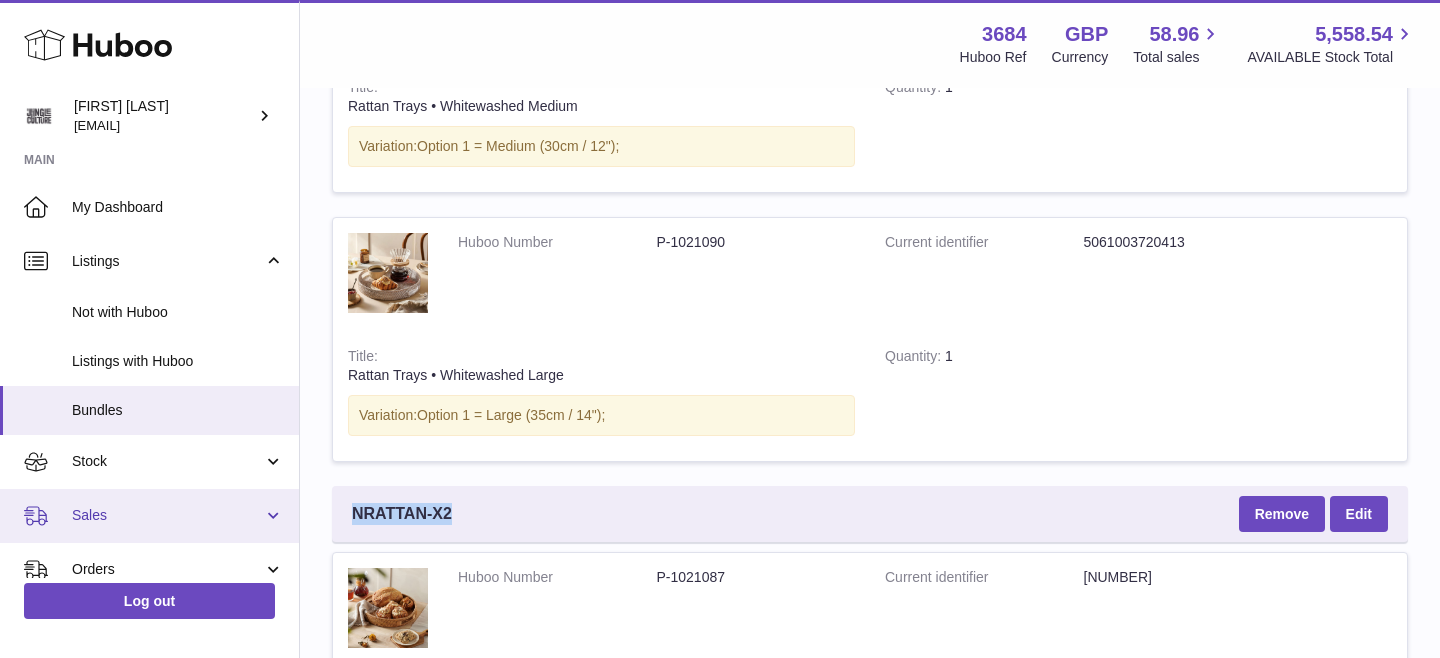 click on "Sales" at bounding box center (149, 516) 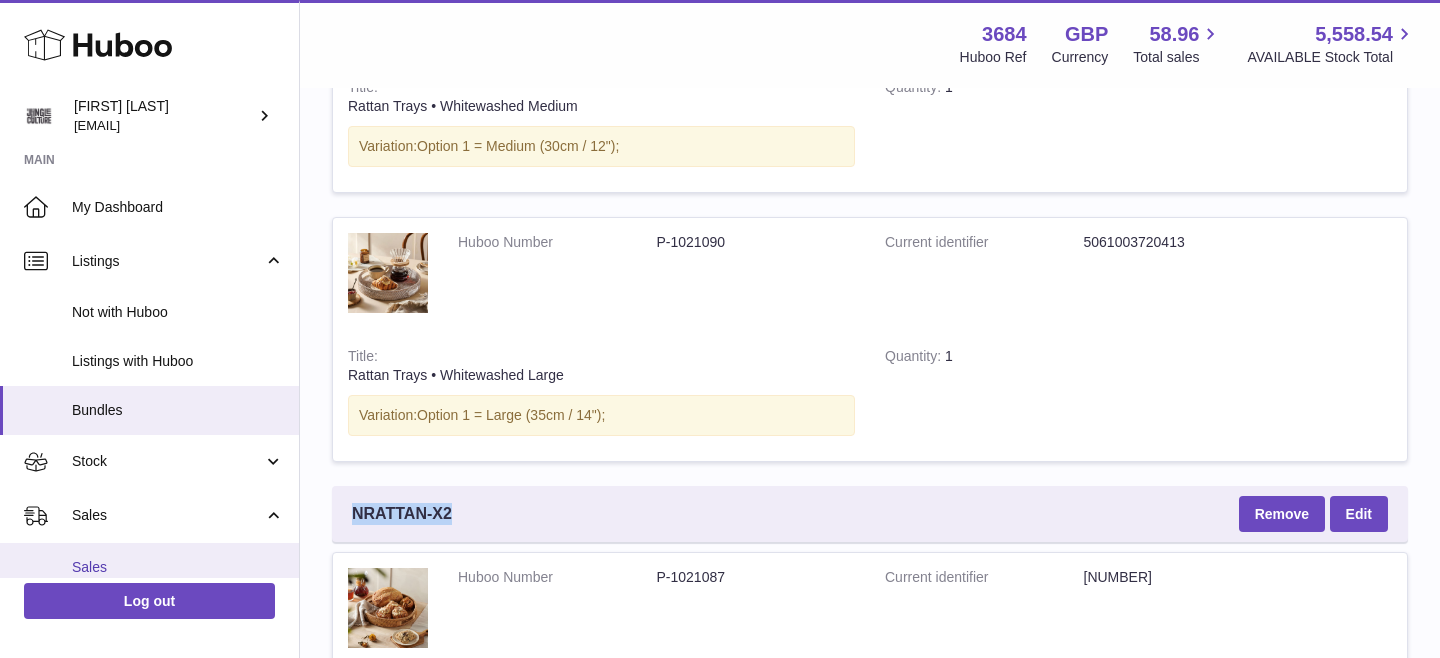 click on "Sales" at bounding box center (149, 567) 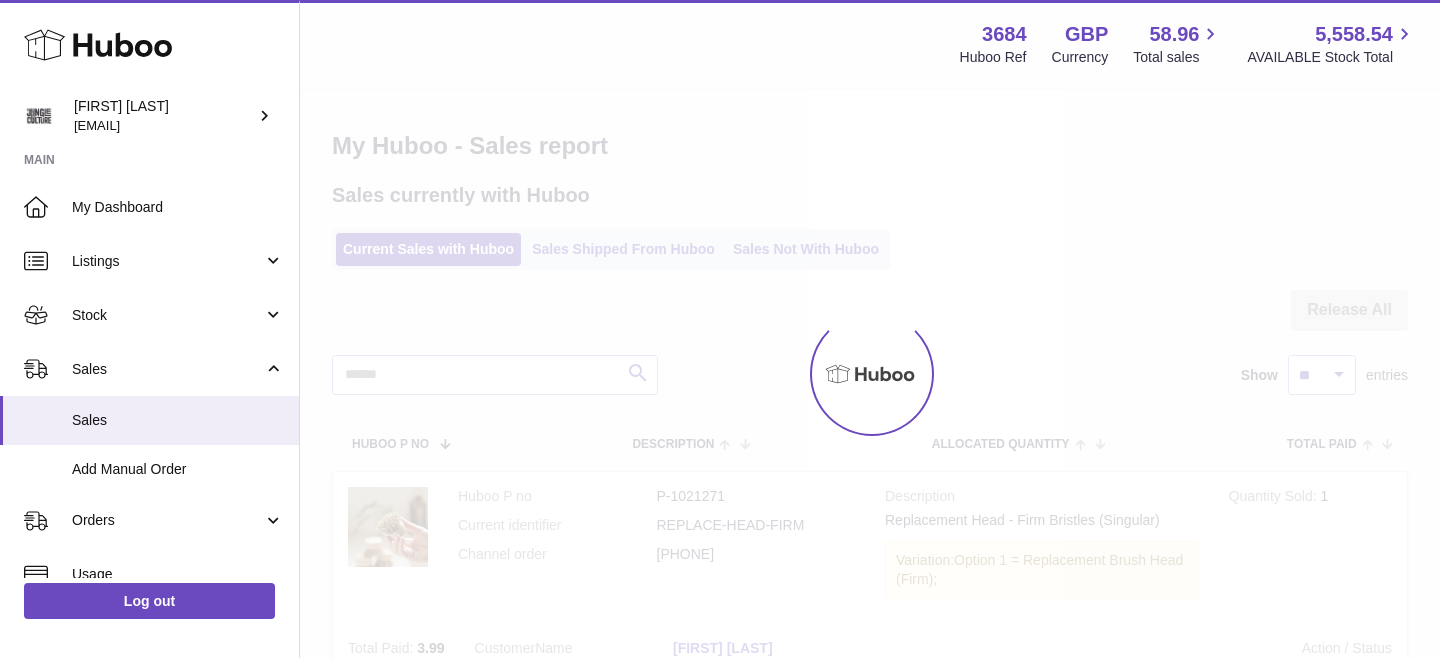 scroll, scrollTop: 0, scrollLeft: 0, axis: both 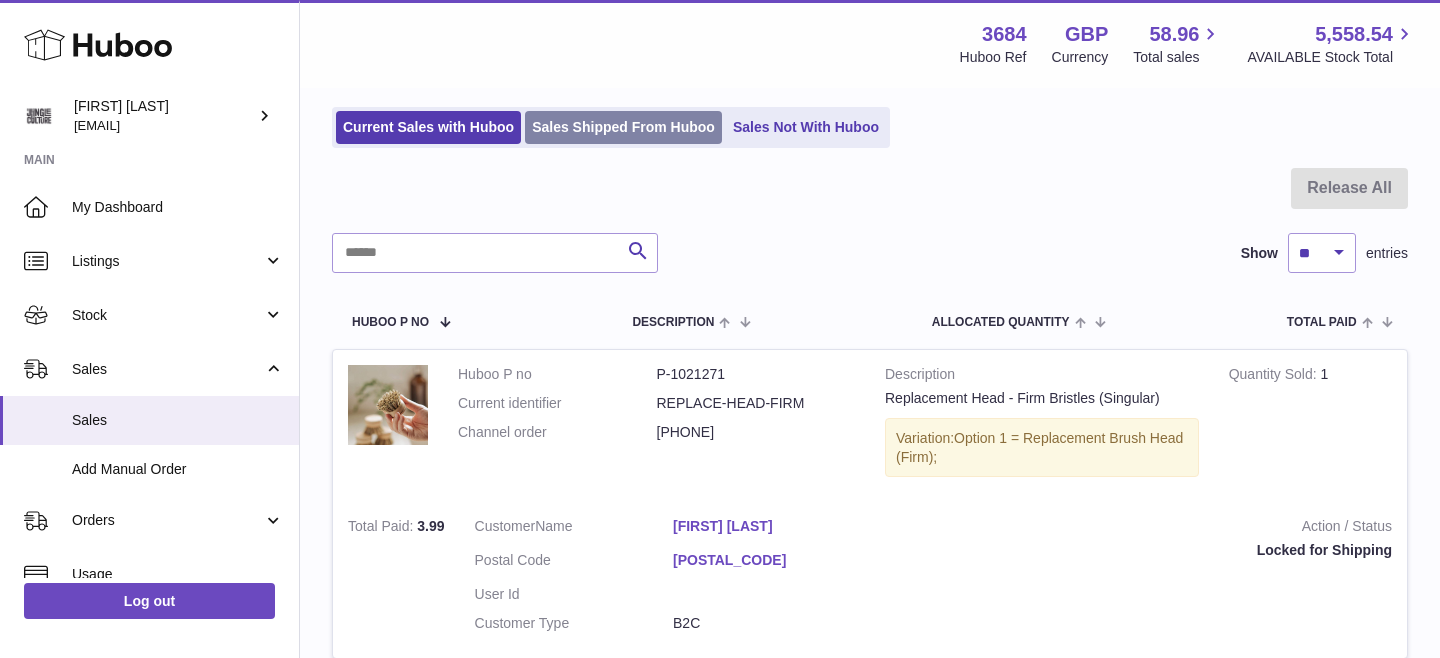 click on "Sales Shipped From Huboo" at bounding box center [623, 127] 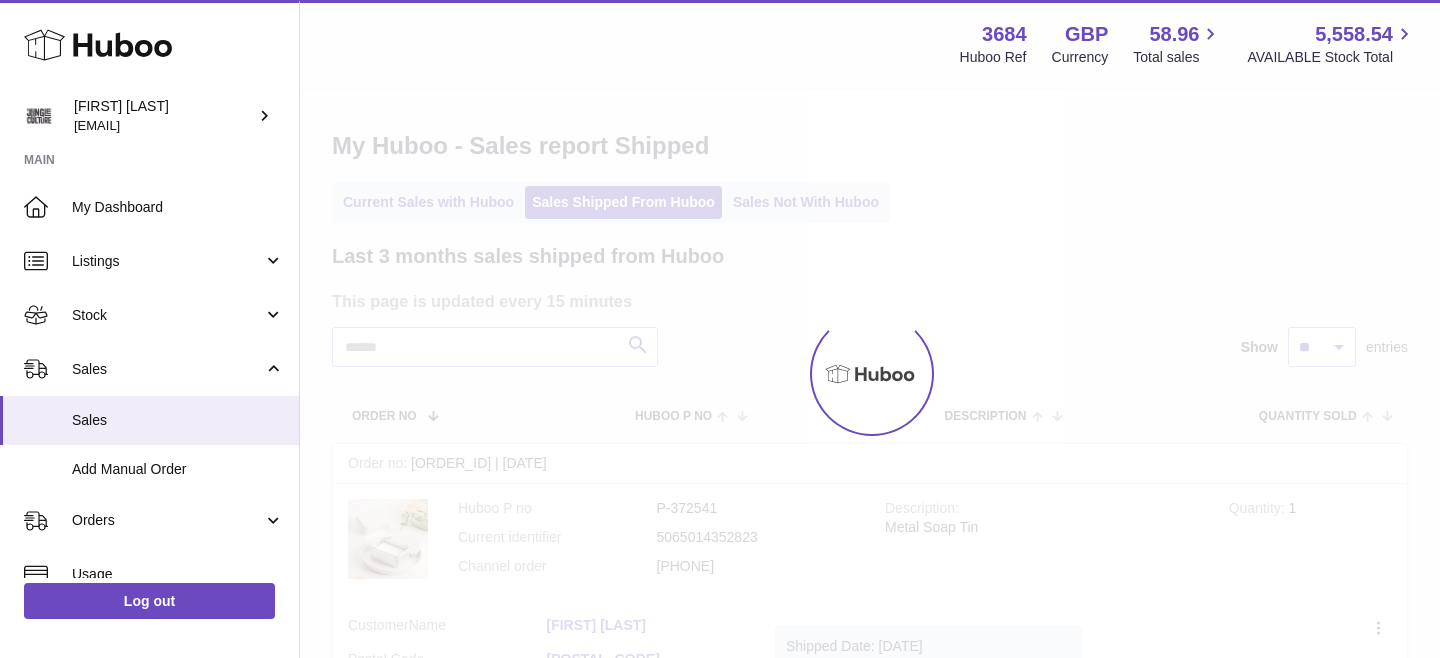 scroll, scrollTop: 0, scrollLeft: 0, axis: both 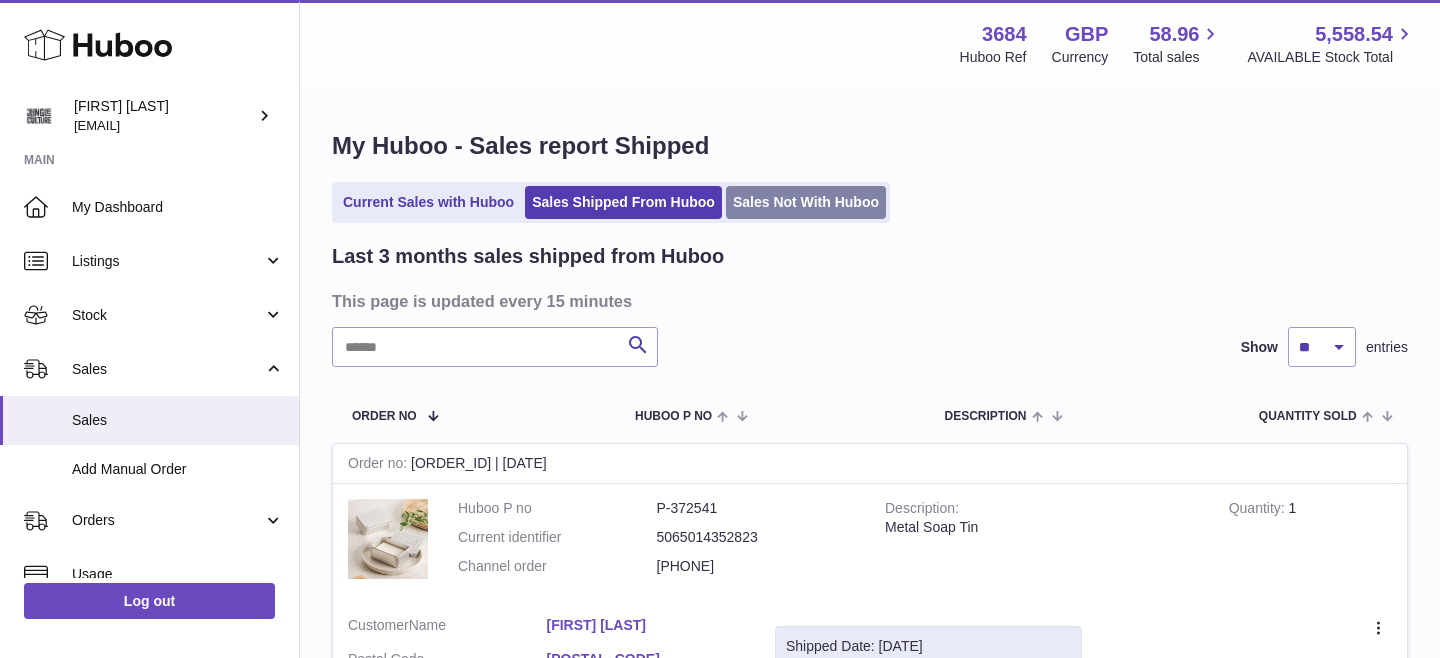 click on "Sales Not With Huboo" at bounding box center (806, 202) 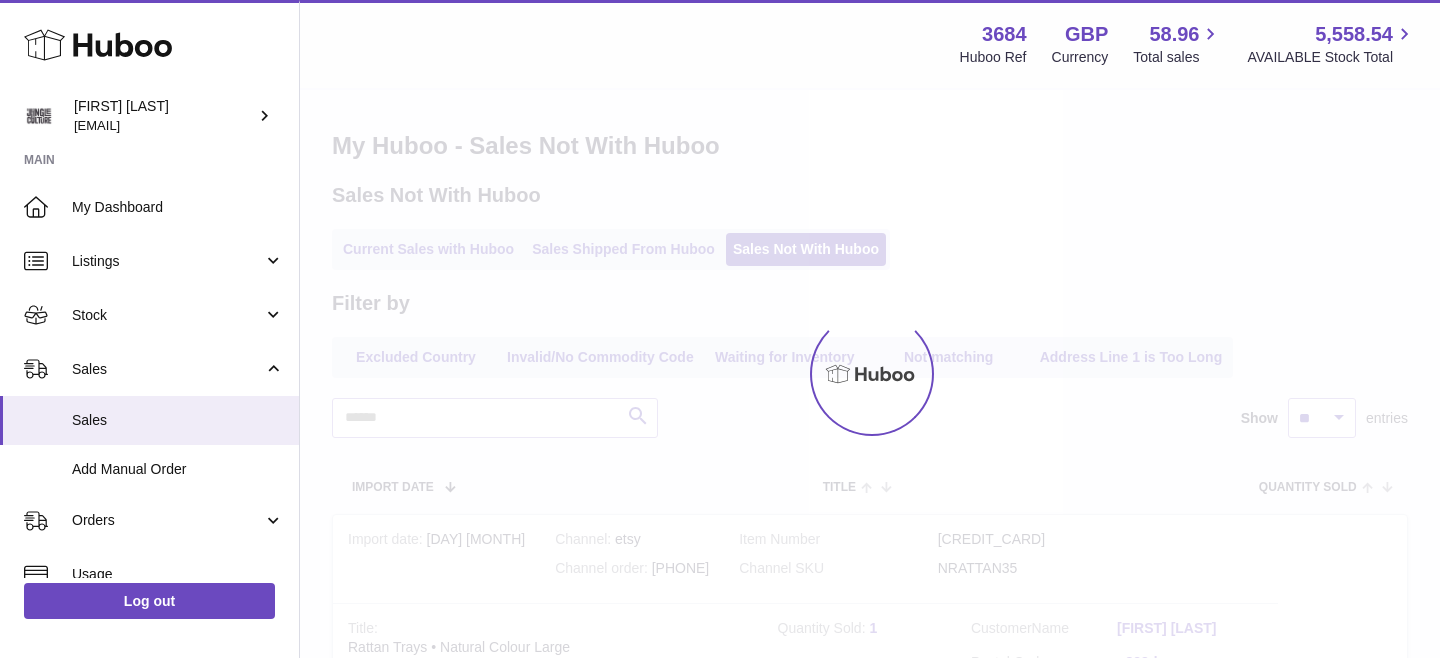 scroll, scrollTop: 0, scrollLeft: 0, axis: both 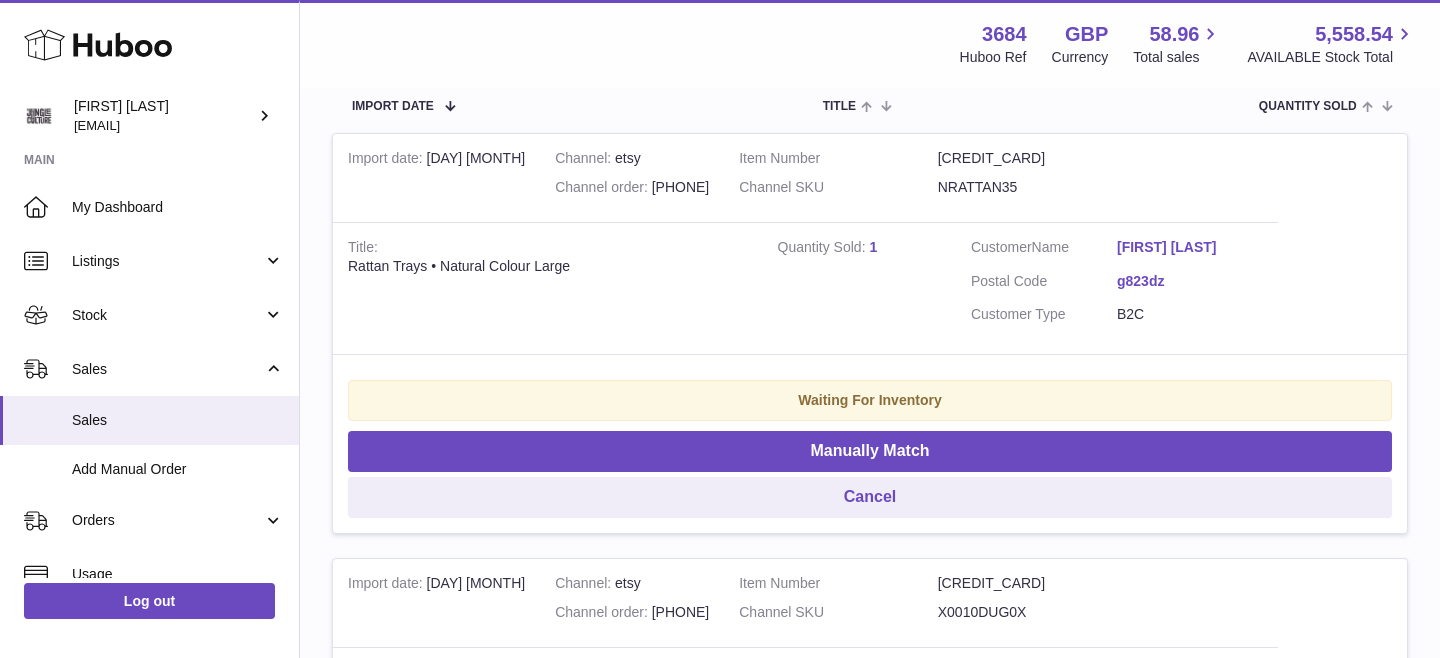 click on "Channel order [NUMBER]" at bounding box center (632, 187) 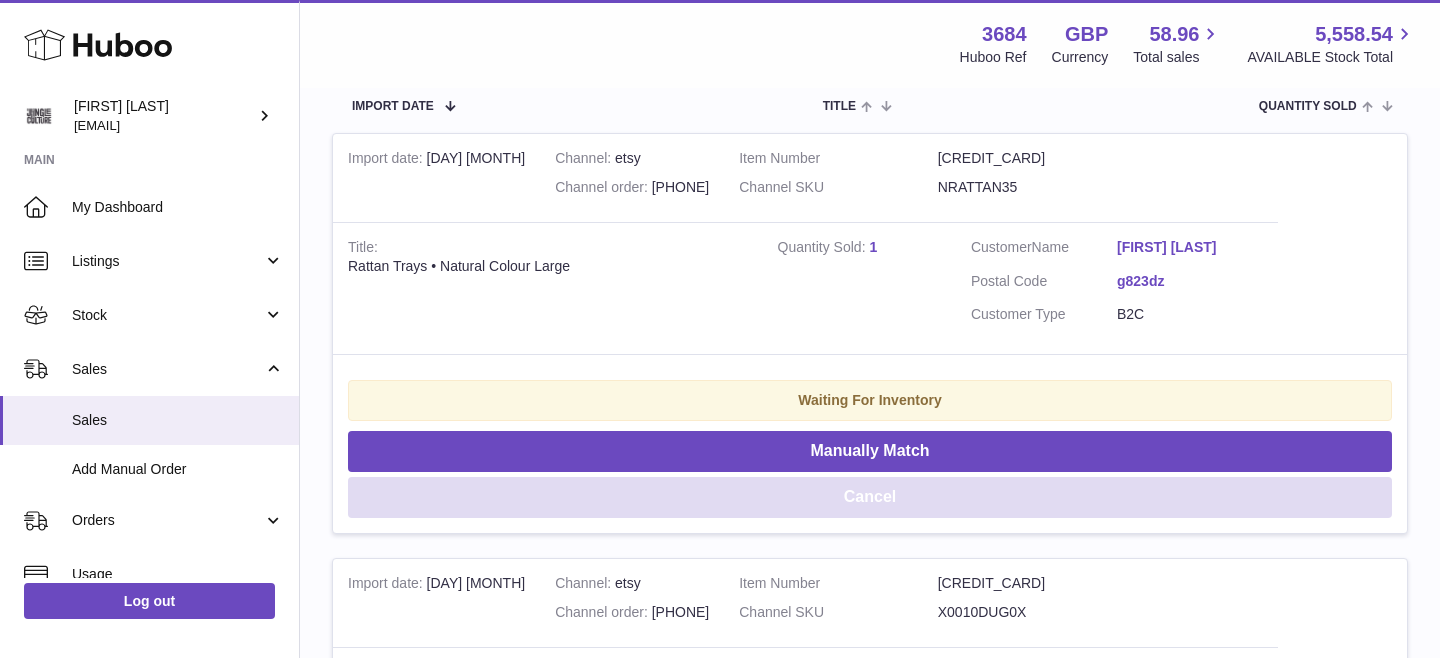 click on "Cancel" at bounding box center [870, 497] 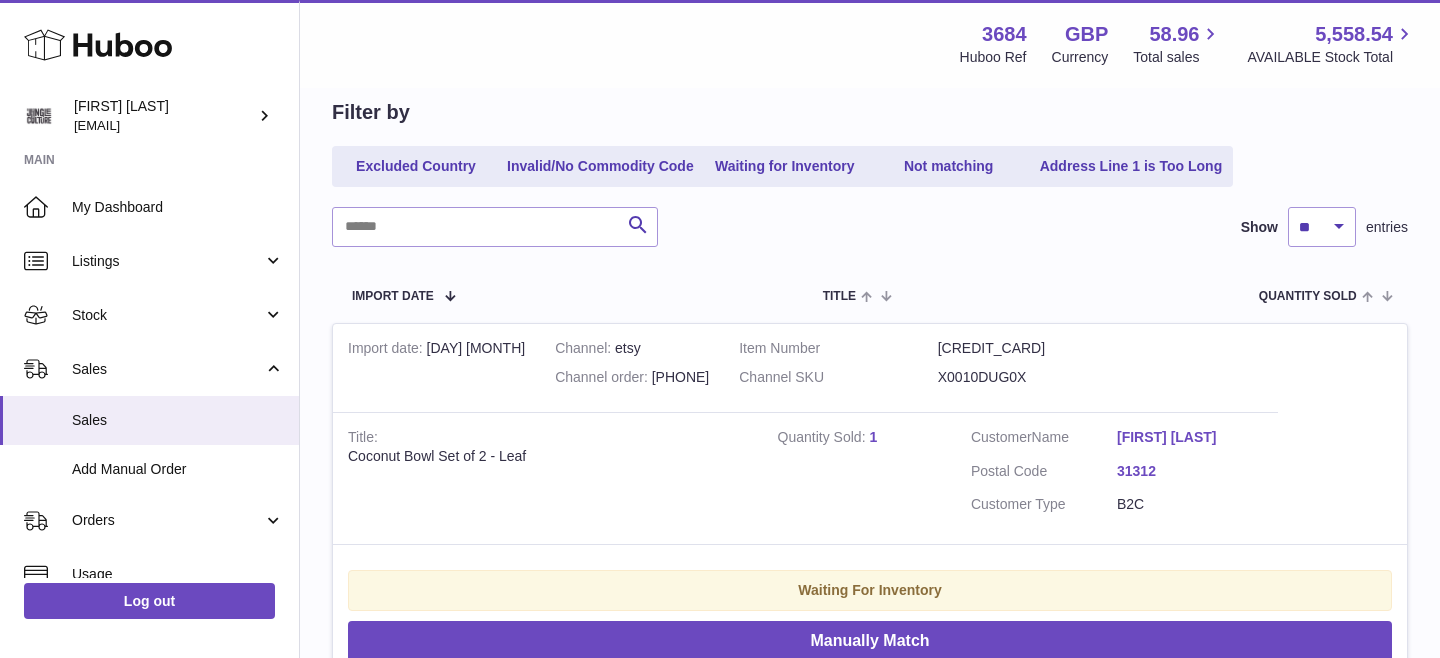 scroll, scrollTop: 0, scrollLeft: 0, axis: both 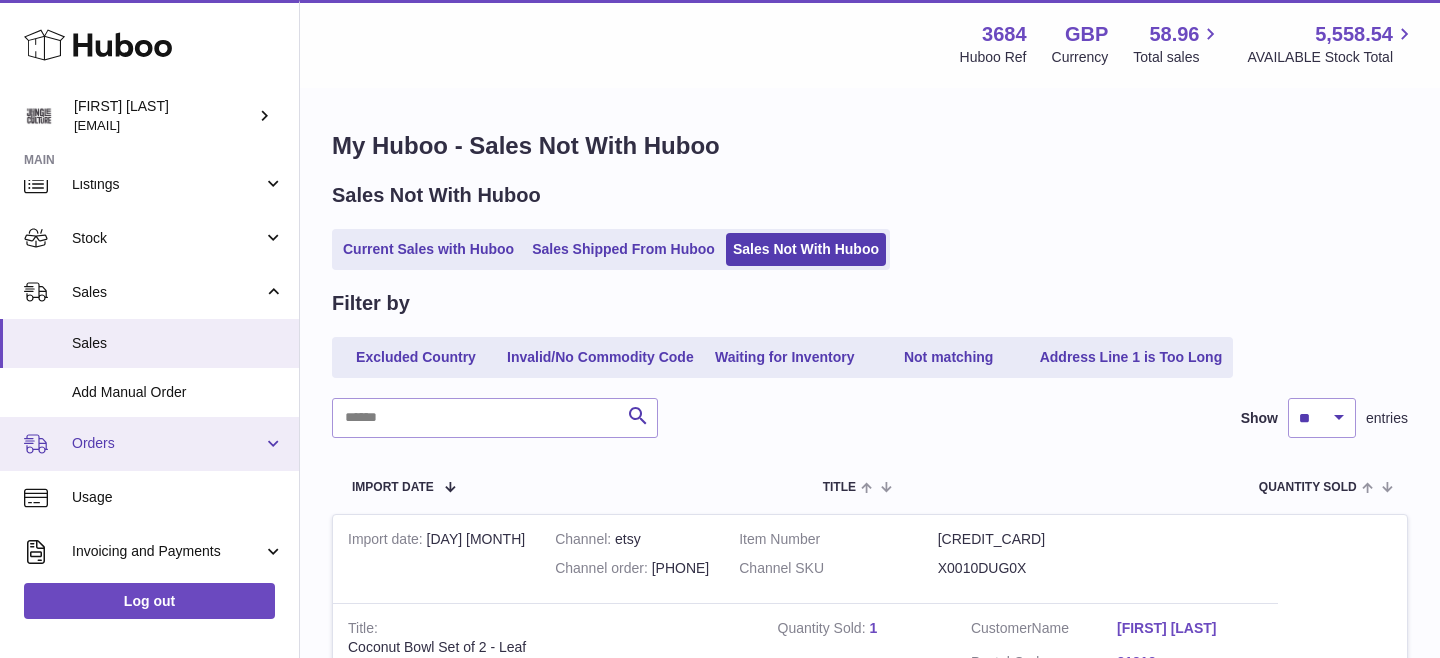click on "Orders" at bounding box center (167, 443) 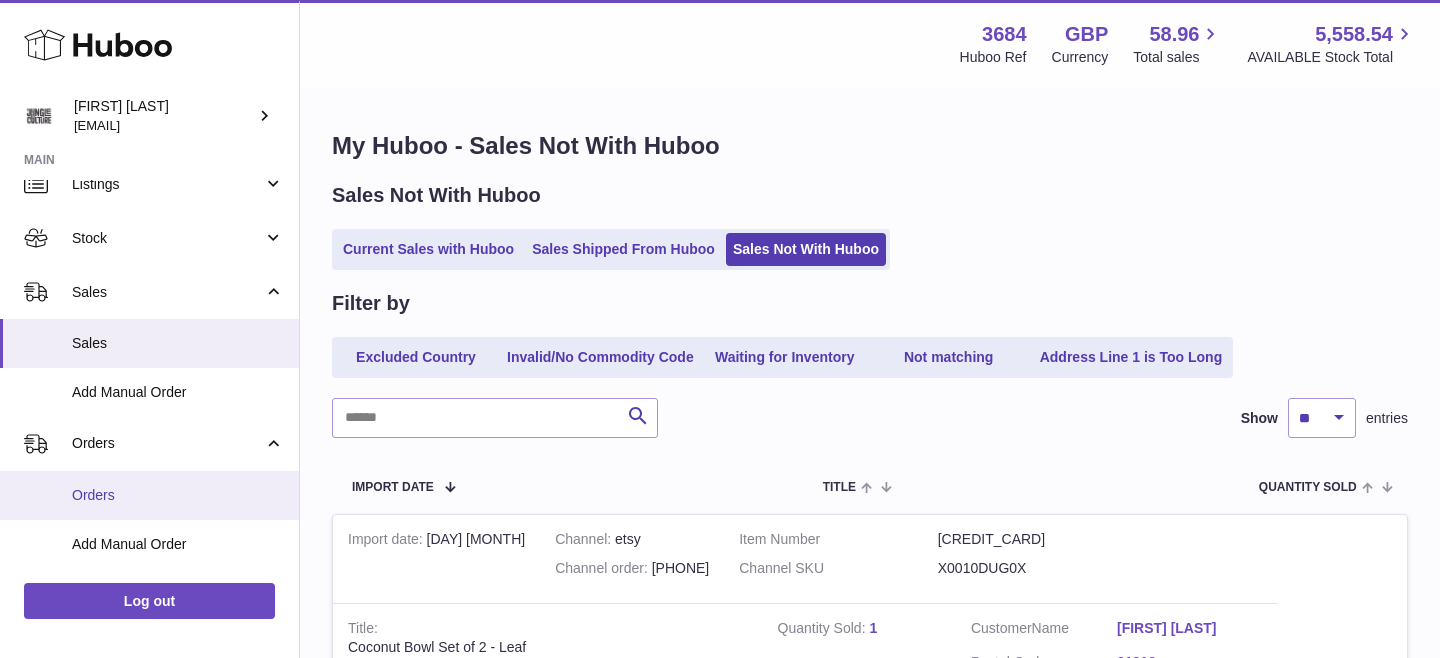 click on "Orders" at bounding box center (178, 495) 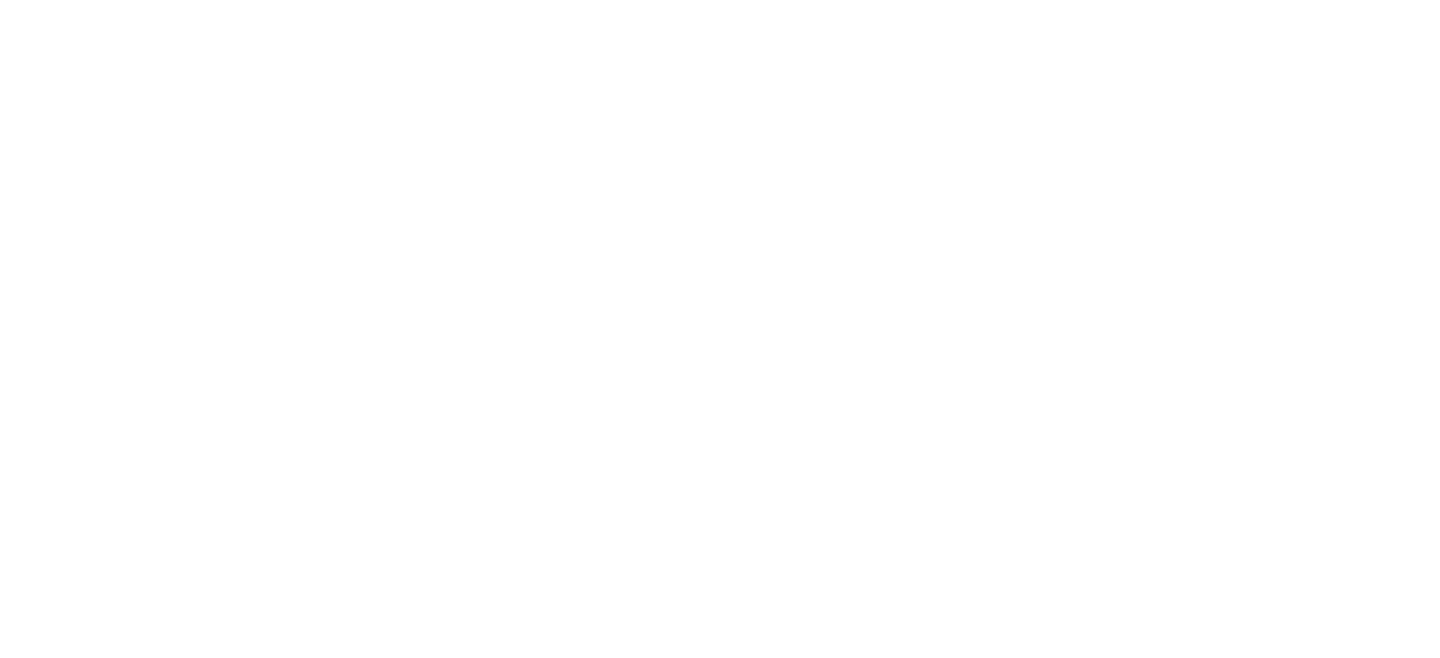 scroll, scrollTop: 0, scrollLeft: 0, axis: both 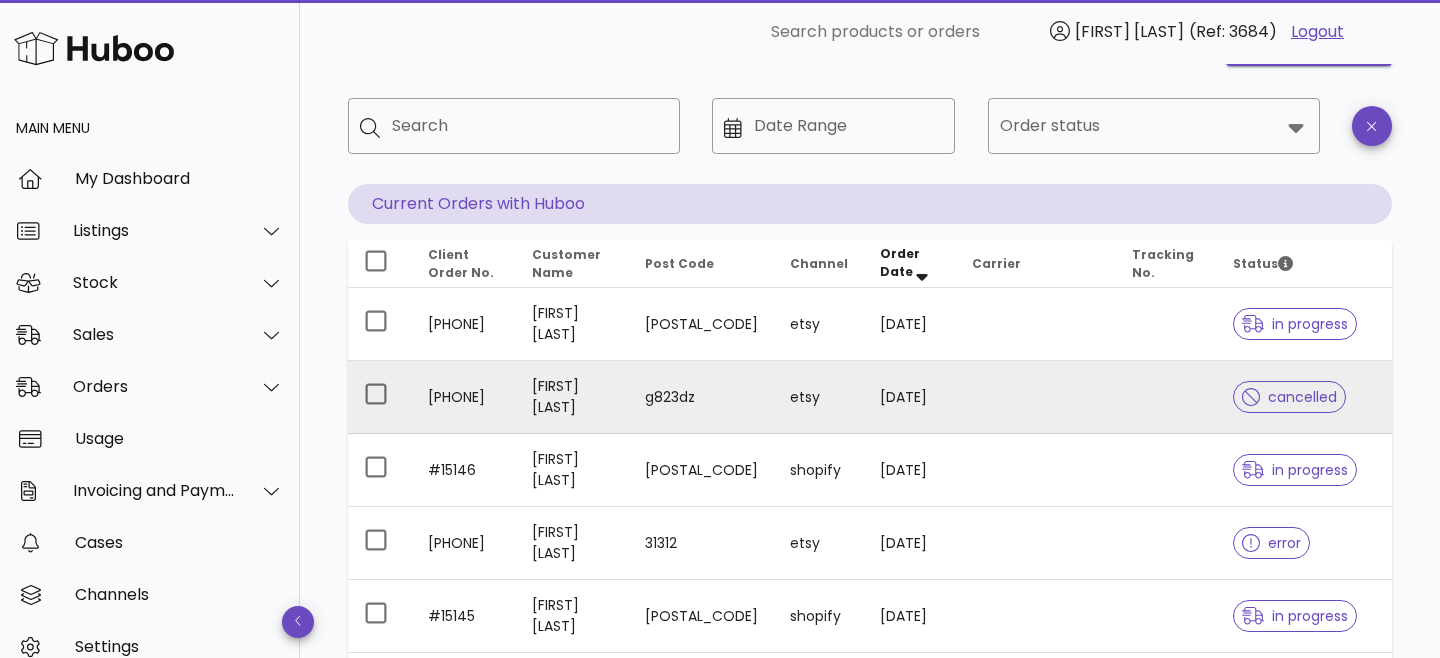 click on "[PHONE]" at bounding box center (464, 397) 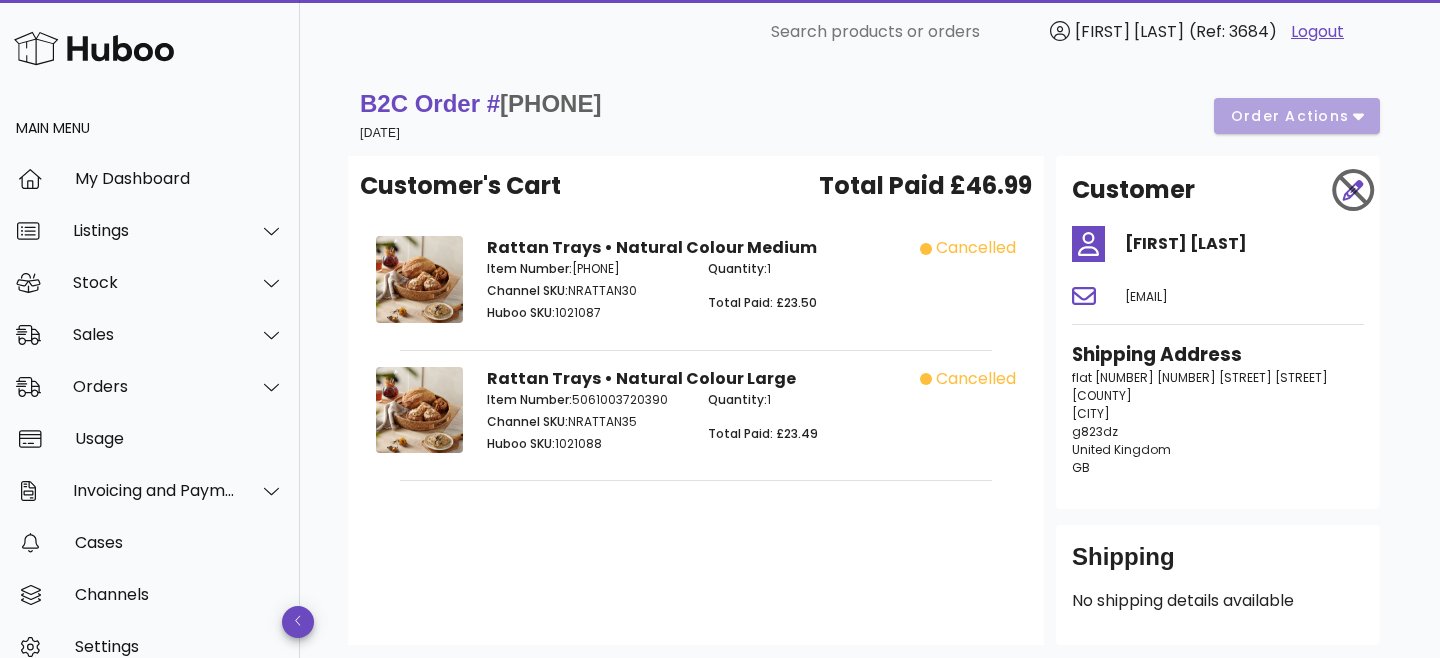 click on "[PHONE]" at bounding box center (550, 103) 